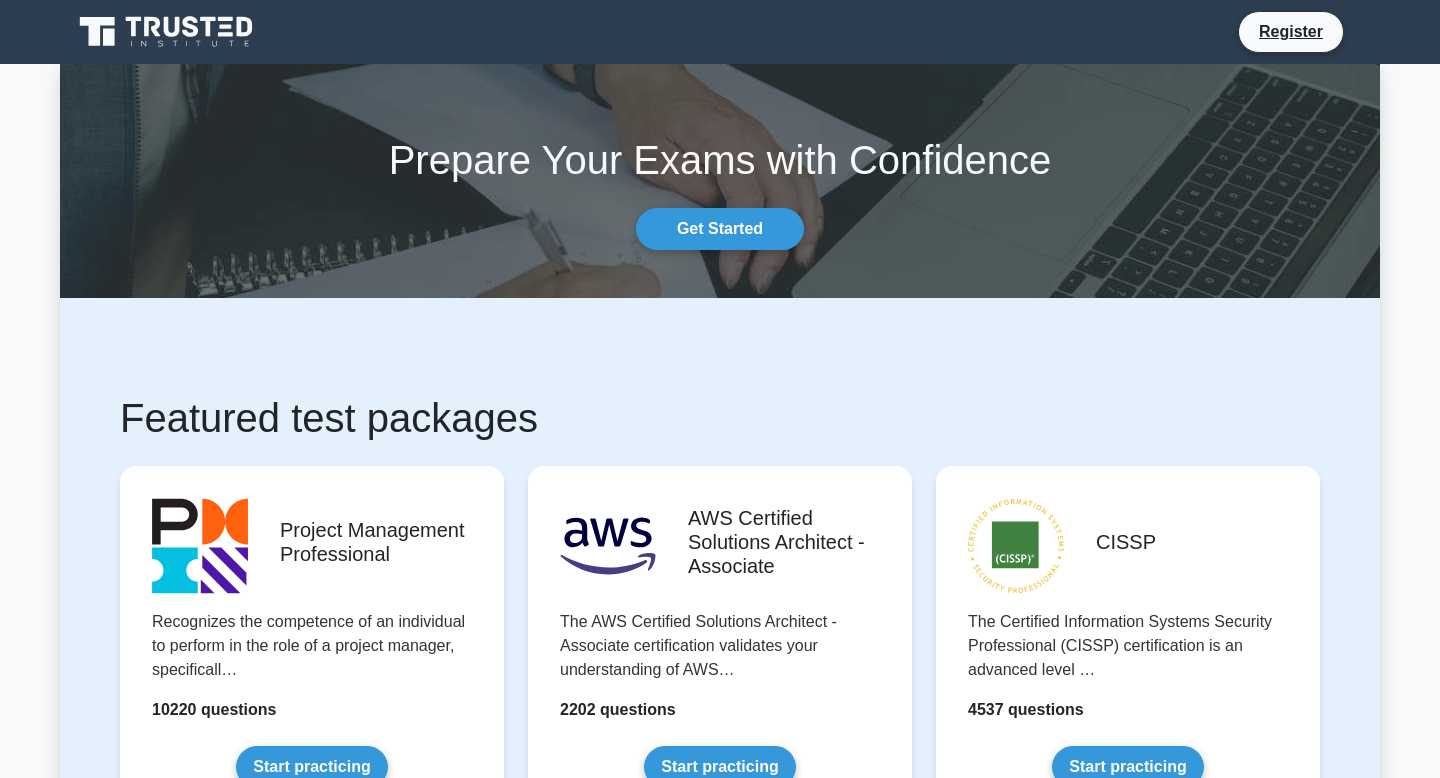 scroll, scrollTop: 173, scrollLeft: 0, axis: vertical 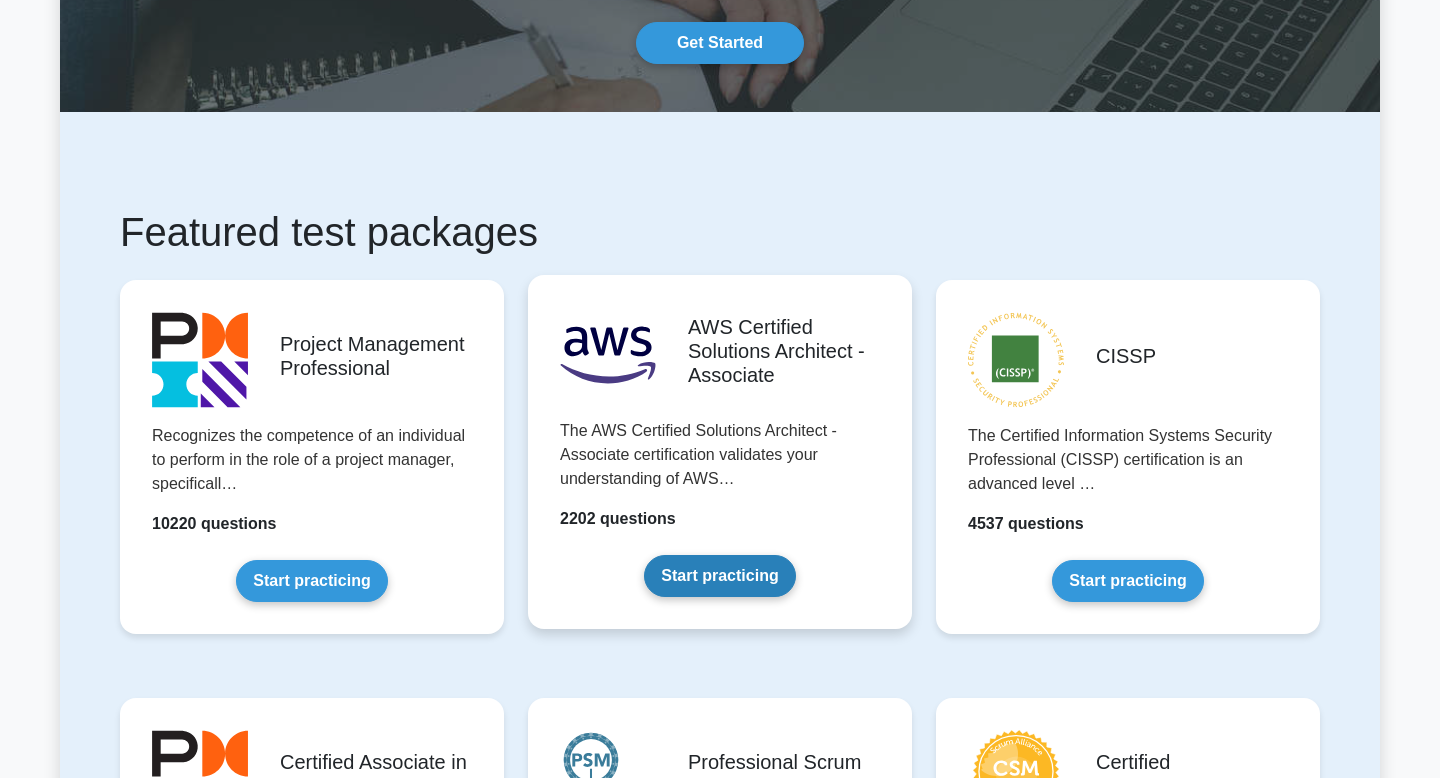 click on "Start practicing" at bounding box center (719, 576) 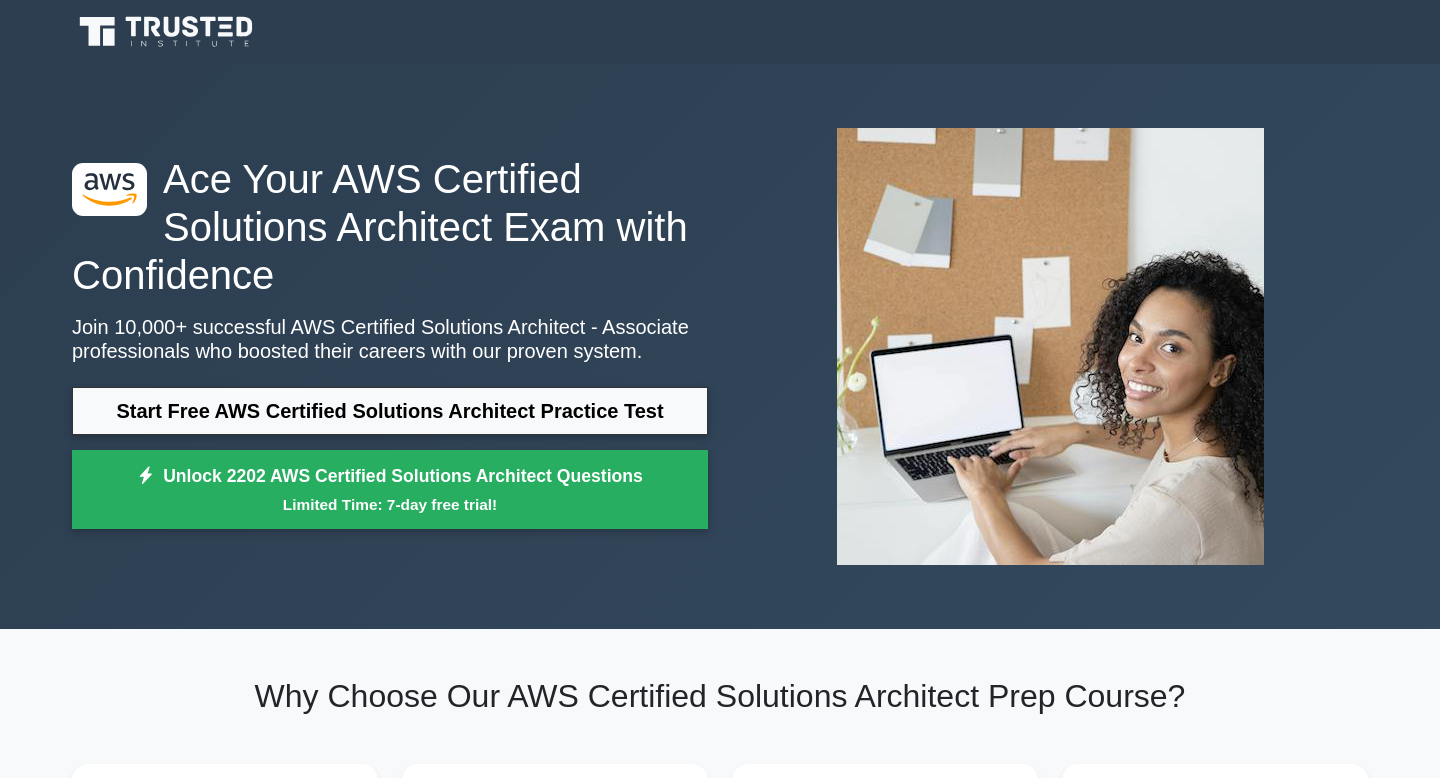 scroll, scrollTop: 0, scrollLeft: 0, axis: both 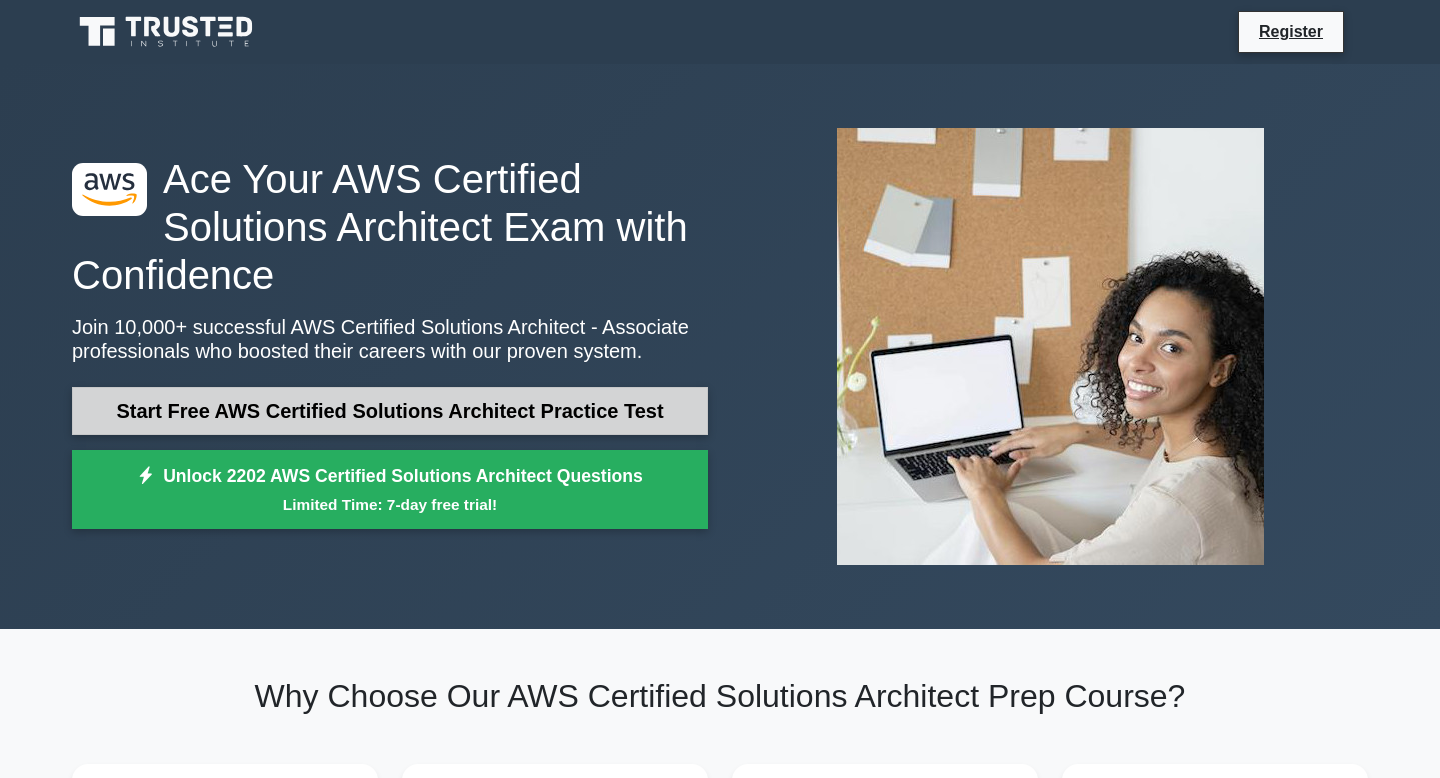 click on "Start Free AWS Certified Solutions Architect Practice Test" at bounding box center (390, 411) 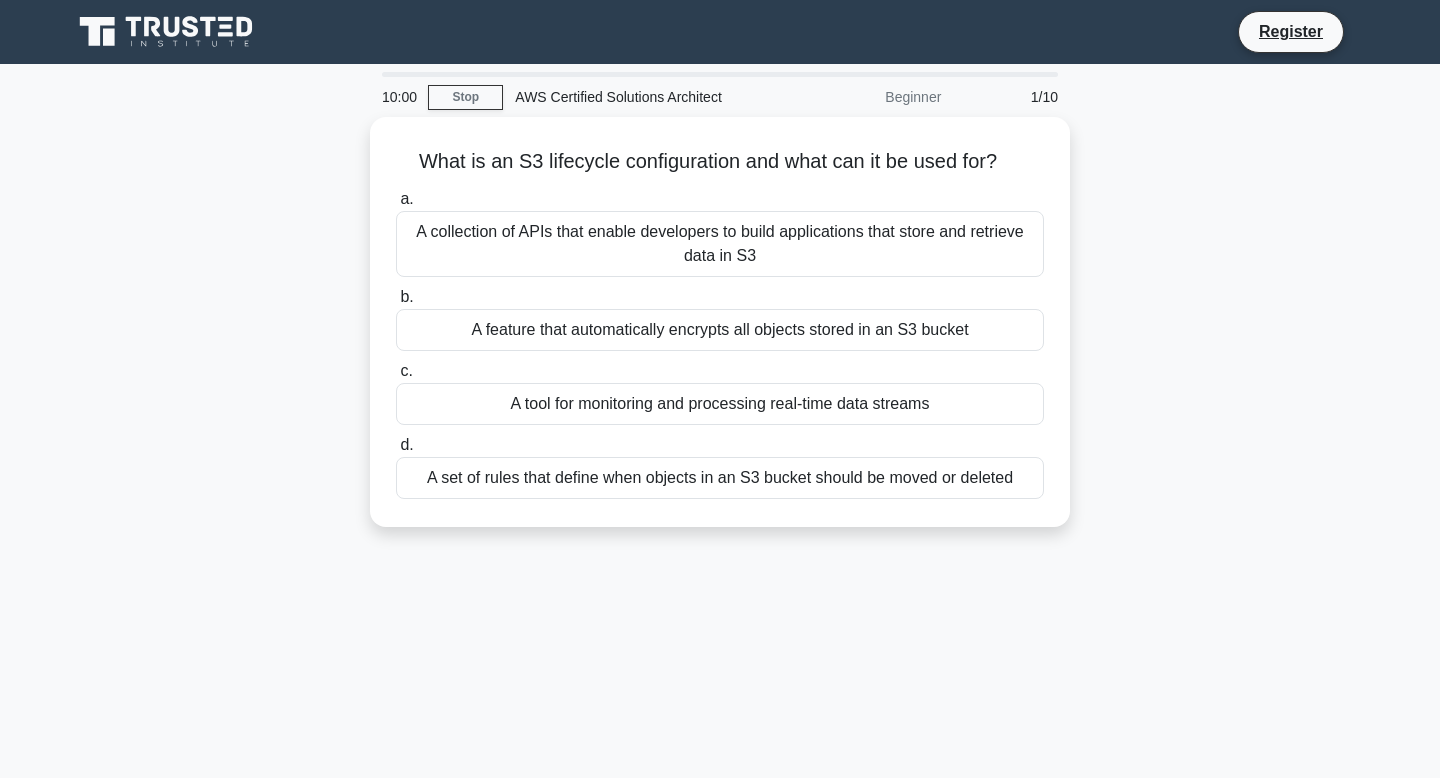 scroll, scrollTop: 0, scrollLeft: 0, axis: both 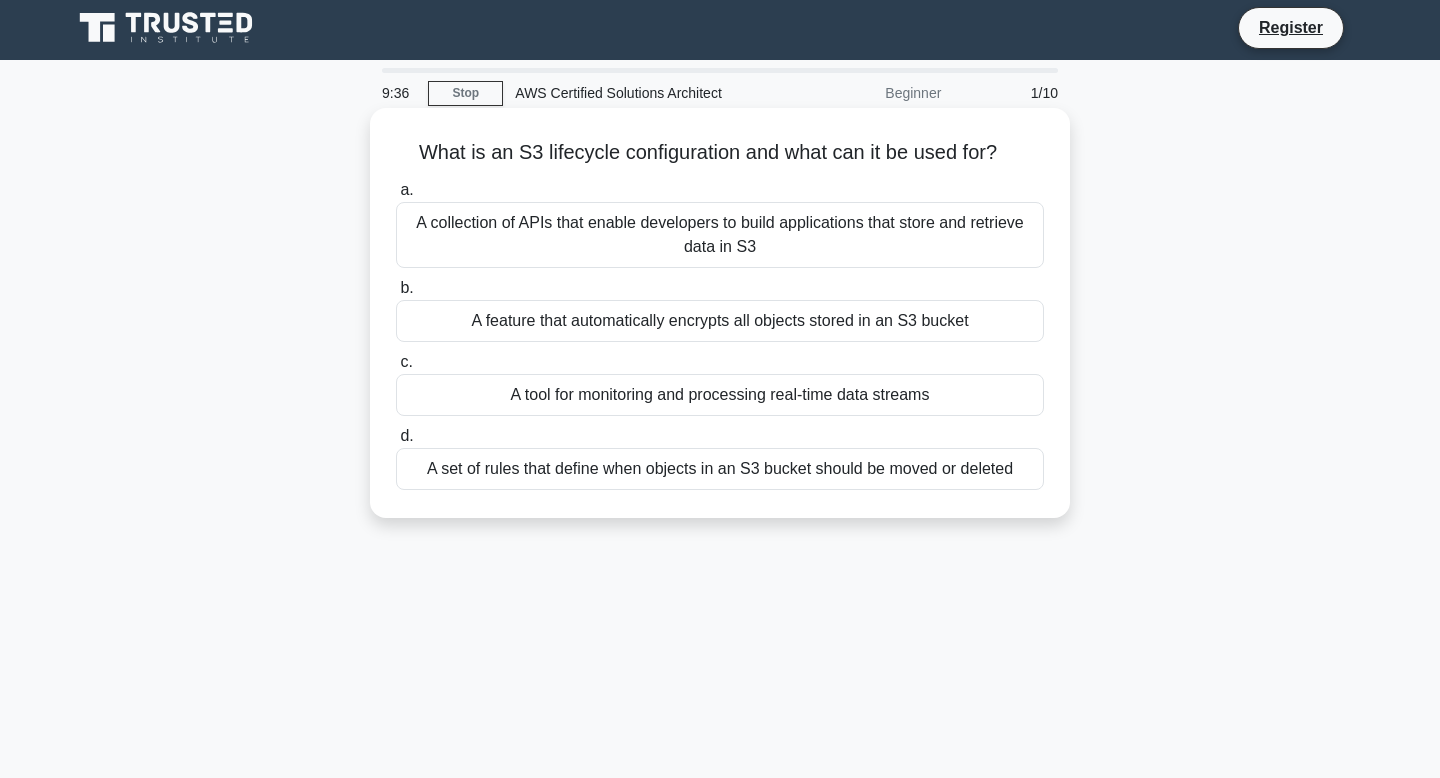 click on "A set of rules that define when objects in an S3 bucket should be moved or deleted" at bounding box center [720, 469] 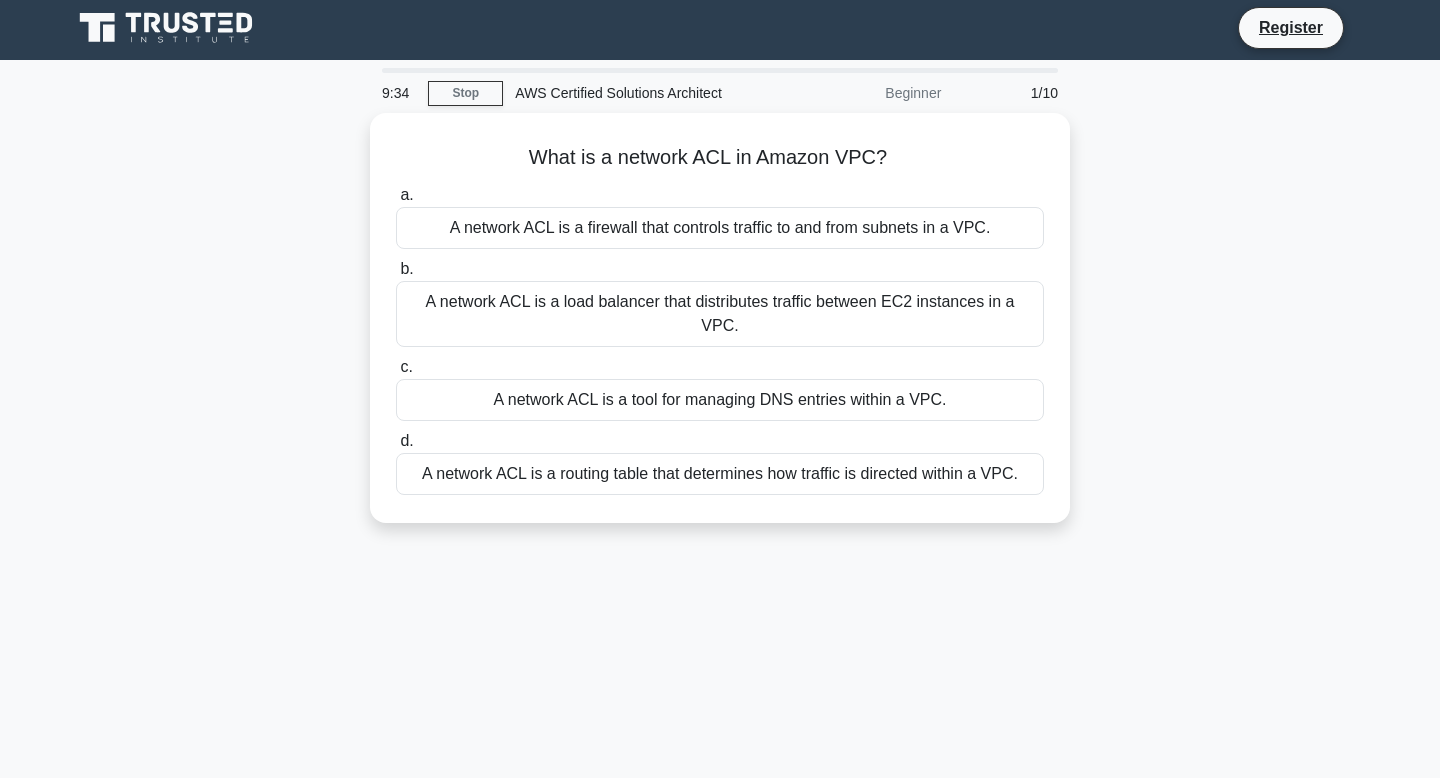 scroll, scrollTop: 0, scrollLeft: 0, axis: both 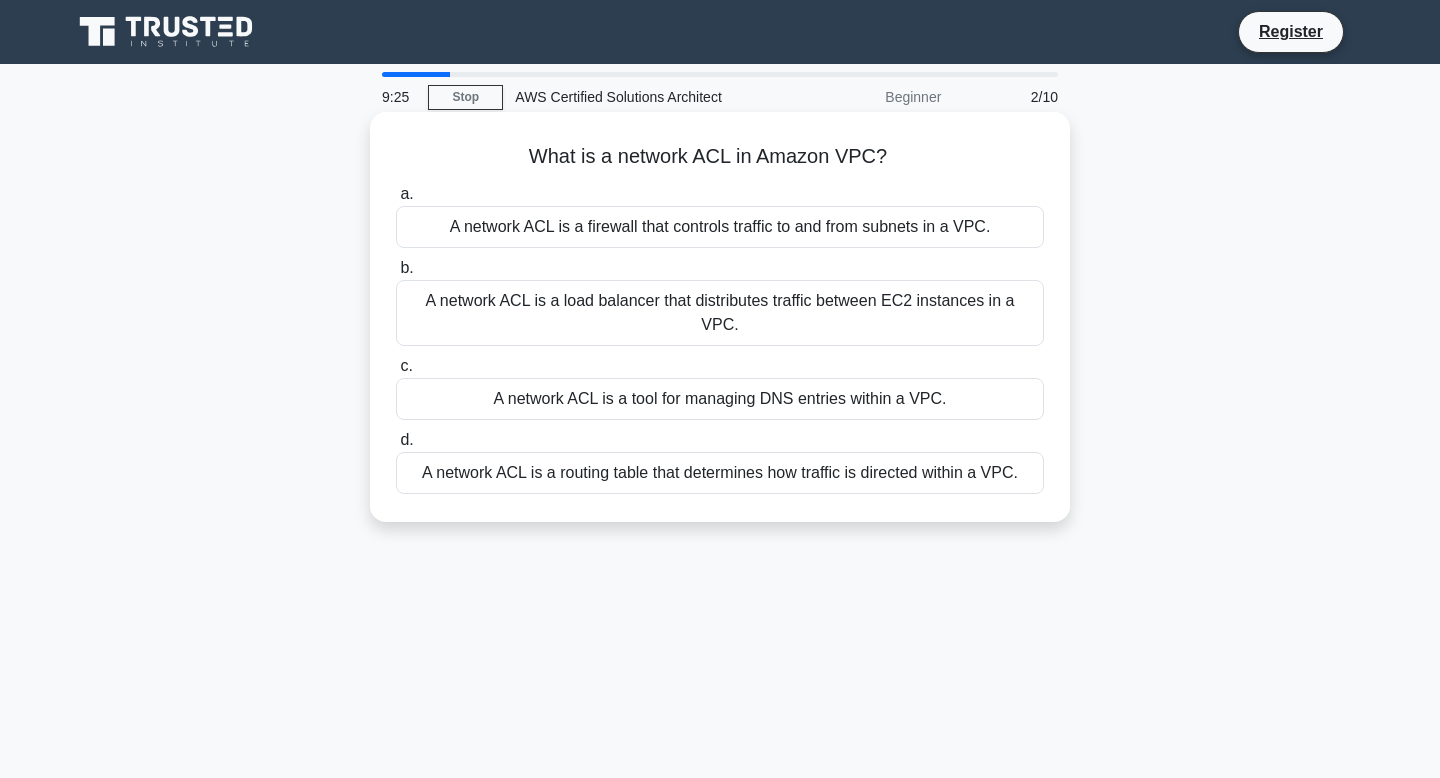click on "A network ACL is a firewall that controls traffic to and from subnets in a VPC." at bounding box center (720, 227) 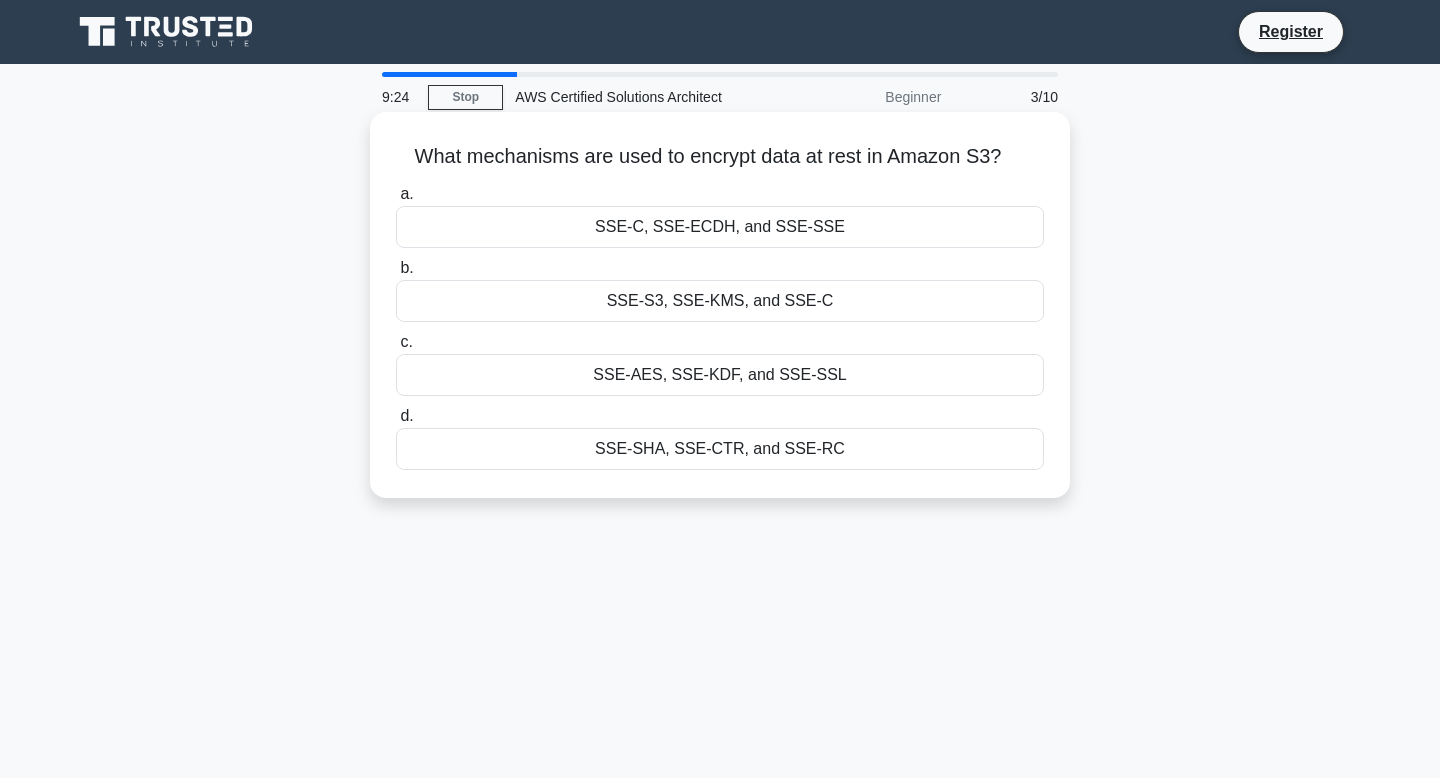 click on "SSE-S3, SSE-KMS, and SSE-C" at bounding box center (720, 301) 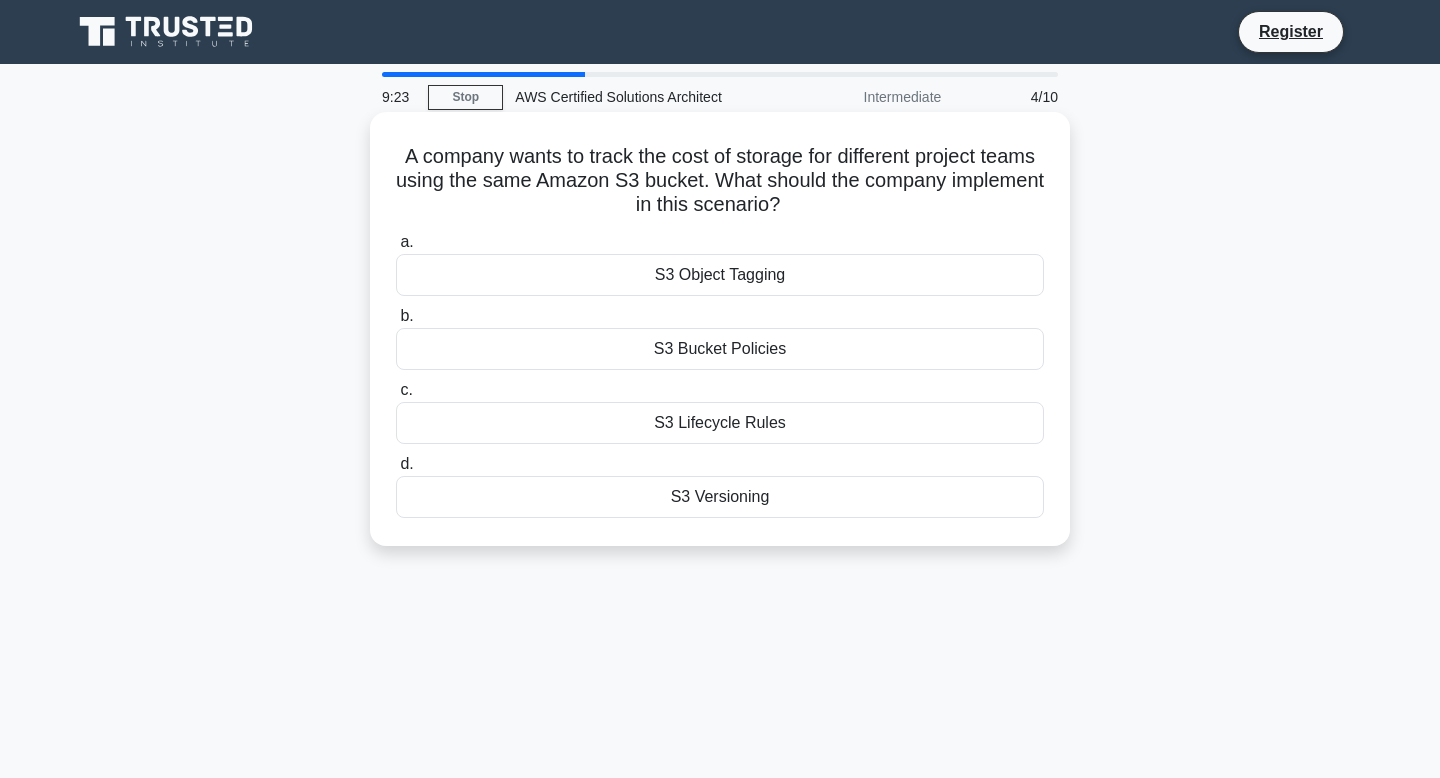 click on "c.
S3 Lifecycle Rules" at bounding box center (720, 411) 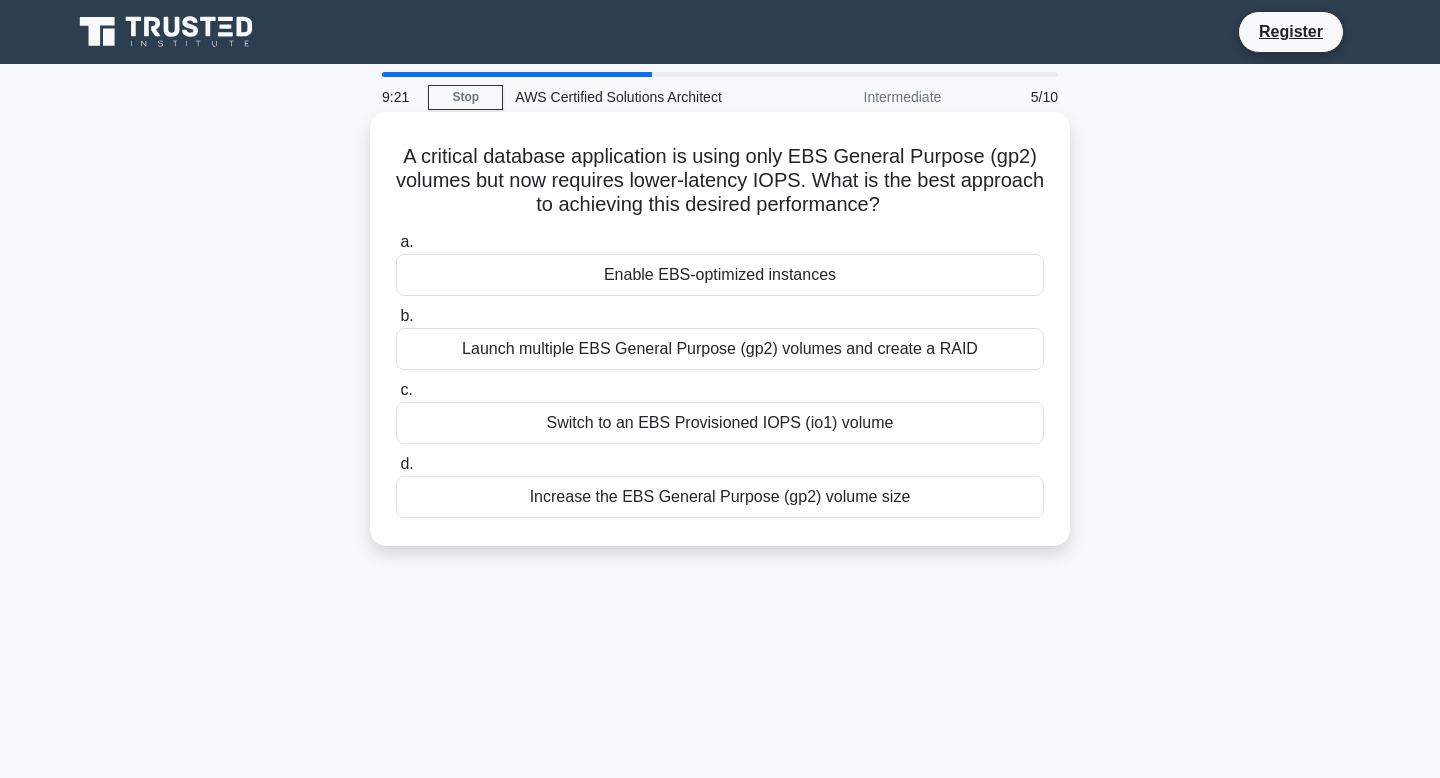 click on "Enable EBS-optimized instances" at bounding box center [720, 275] 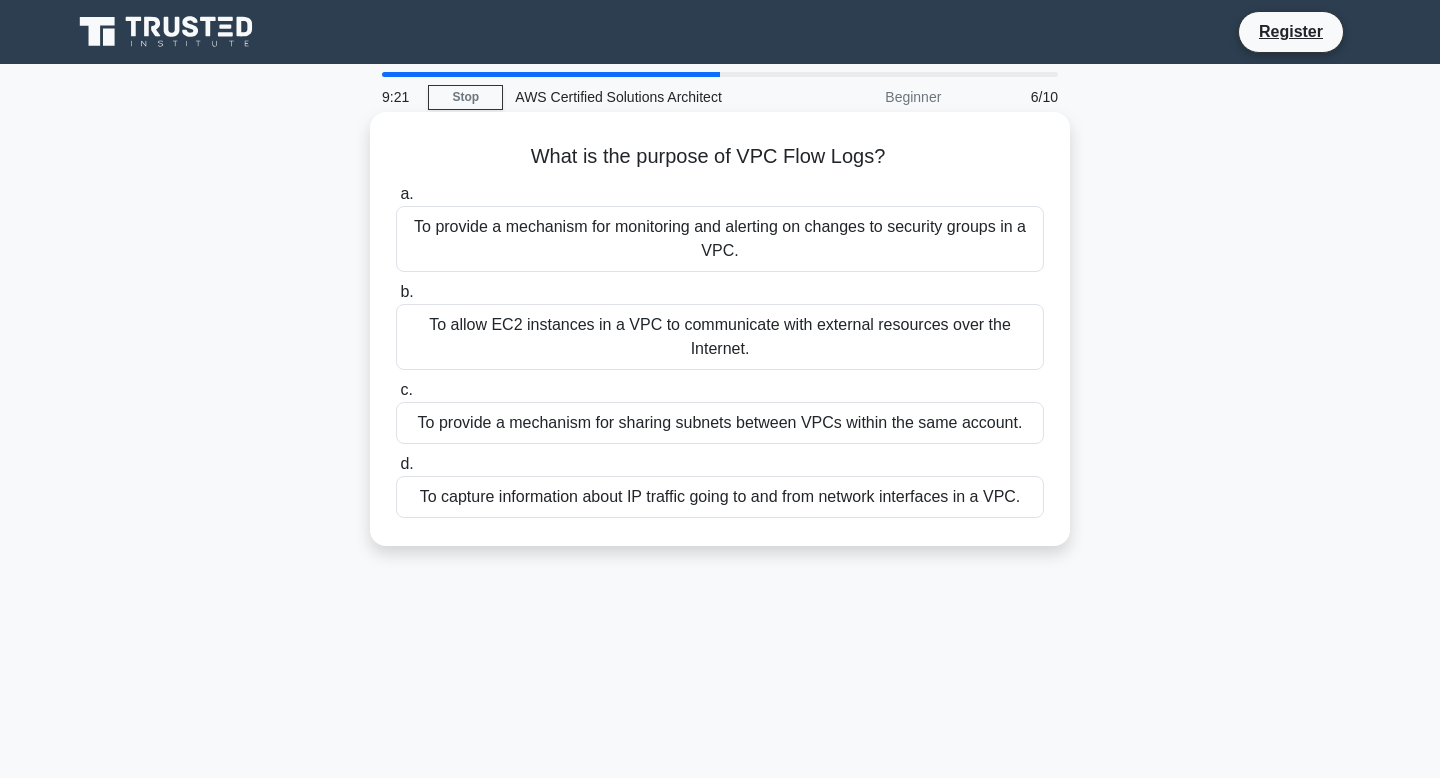 click on "To allow EC2 instances in a VPC to communicate with external resources over the Internet." at bounding box center [720, 337] 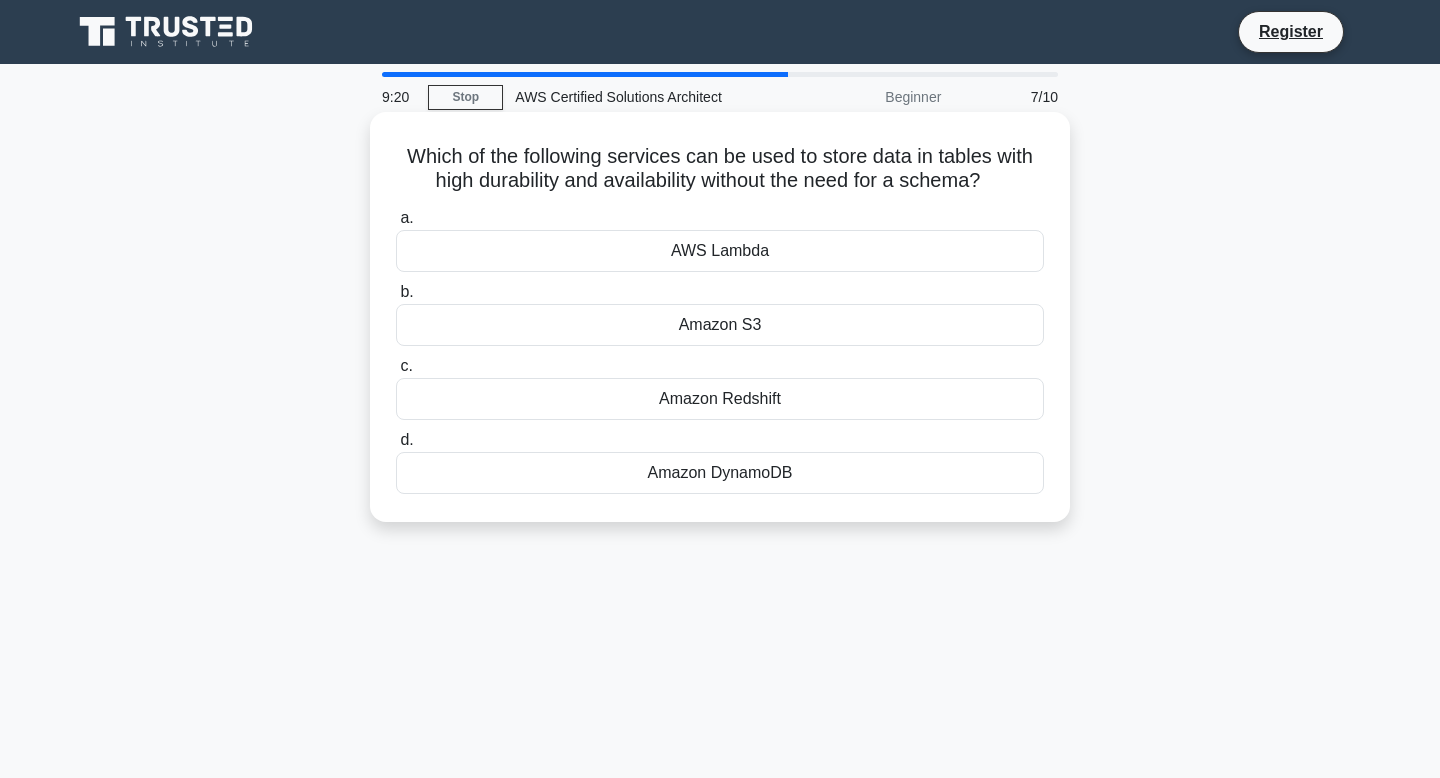 click on "AWS Lambda" at bounding box center (720, 251) 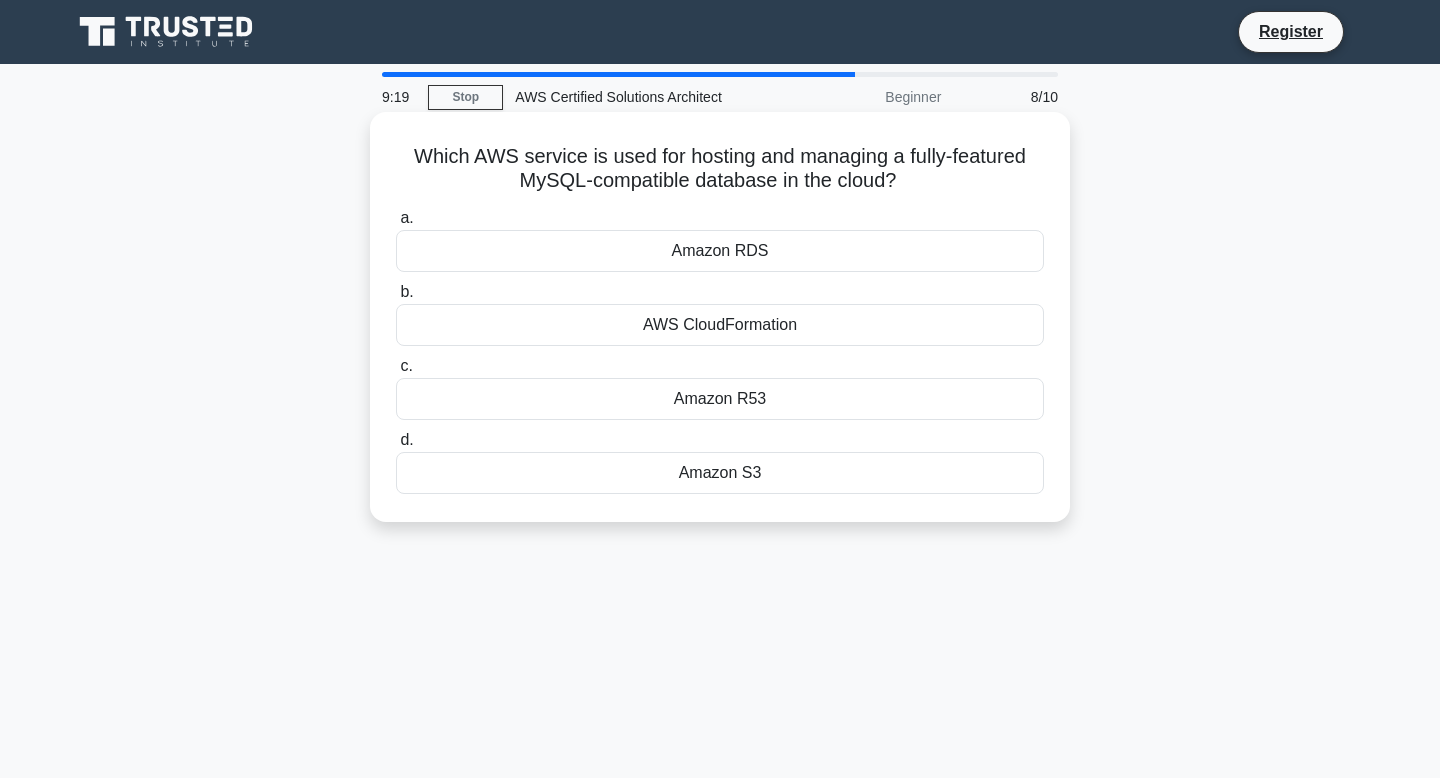 click on "AWS CloudFormation" at bounding box center (720, 325) 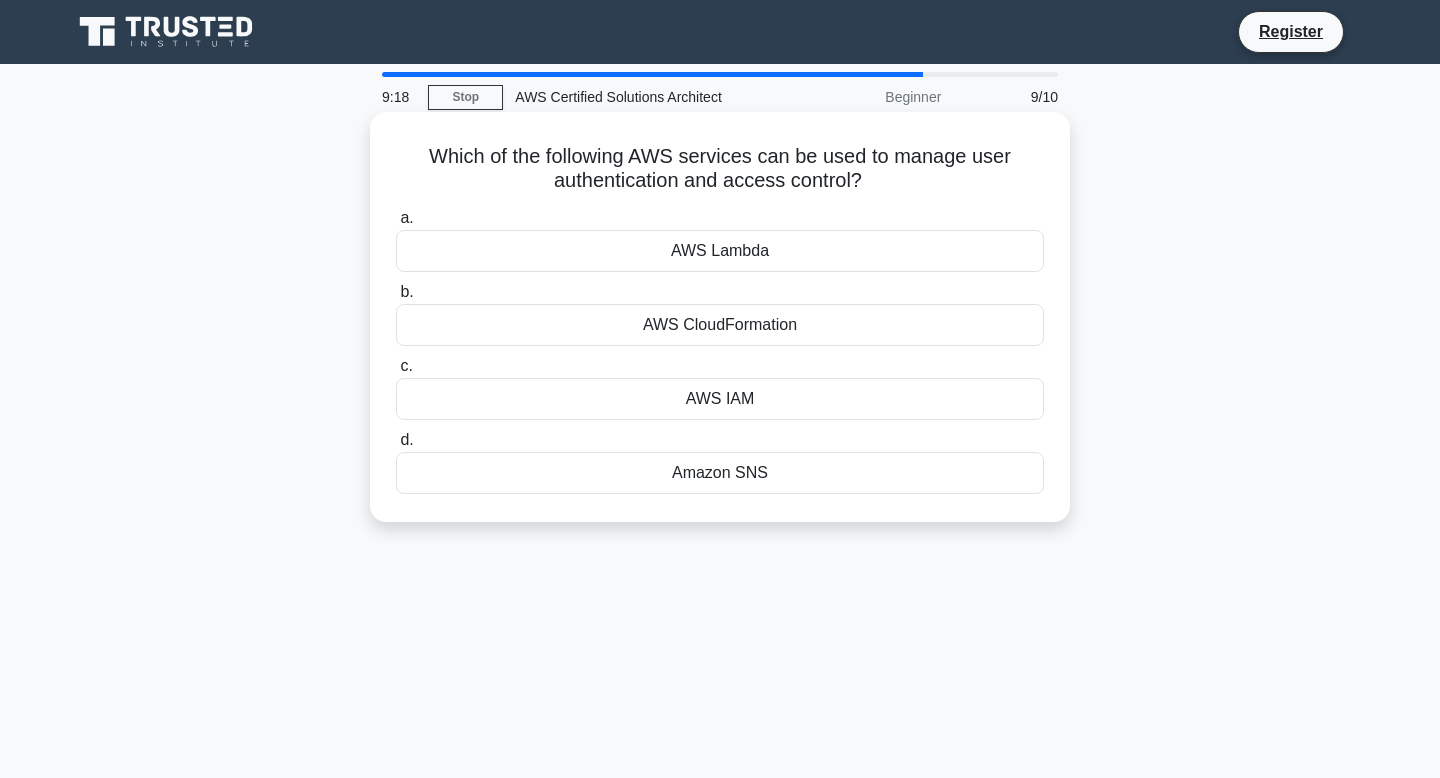 click on "AWS Lambda" at bounding box center (720, 251) 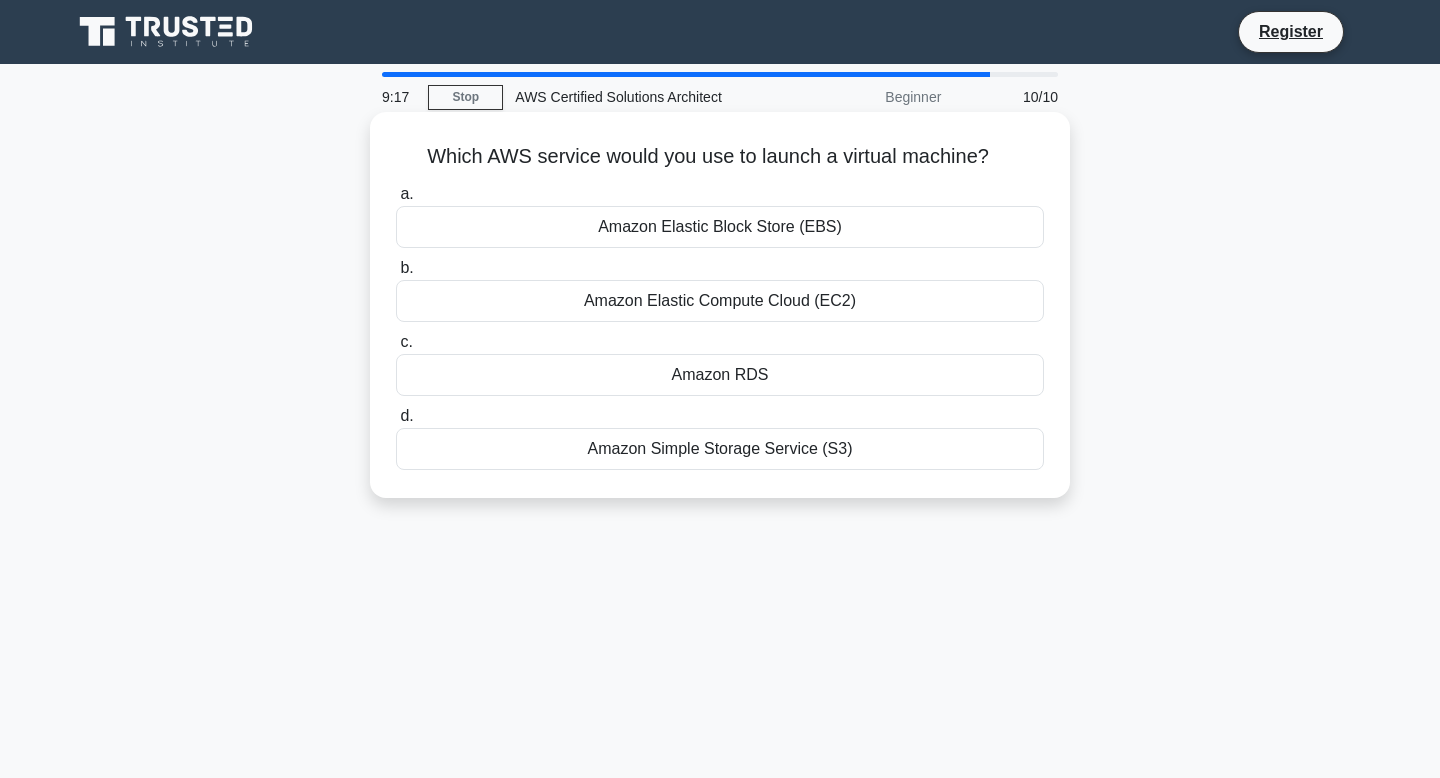click on "Amazon Elastic Compute Cloud (EC2)" at bounding box center (720, 301) 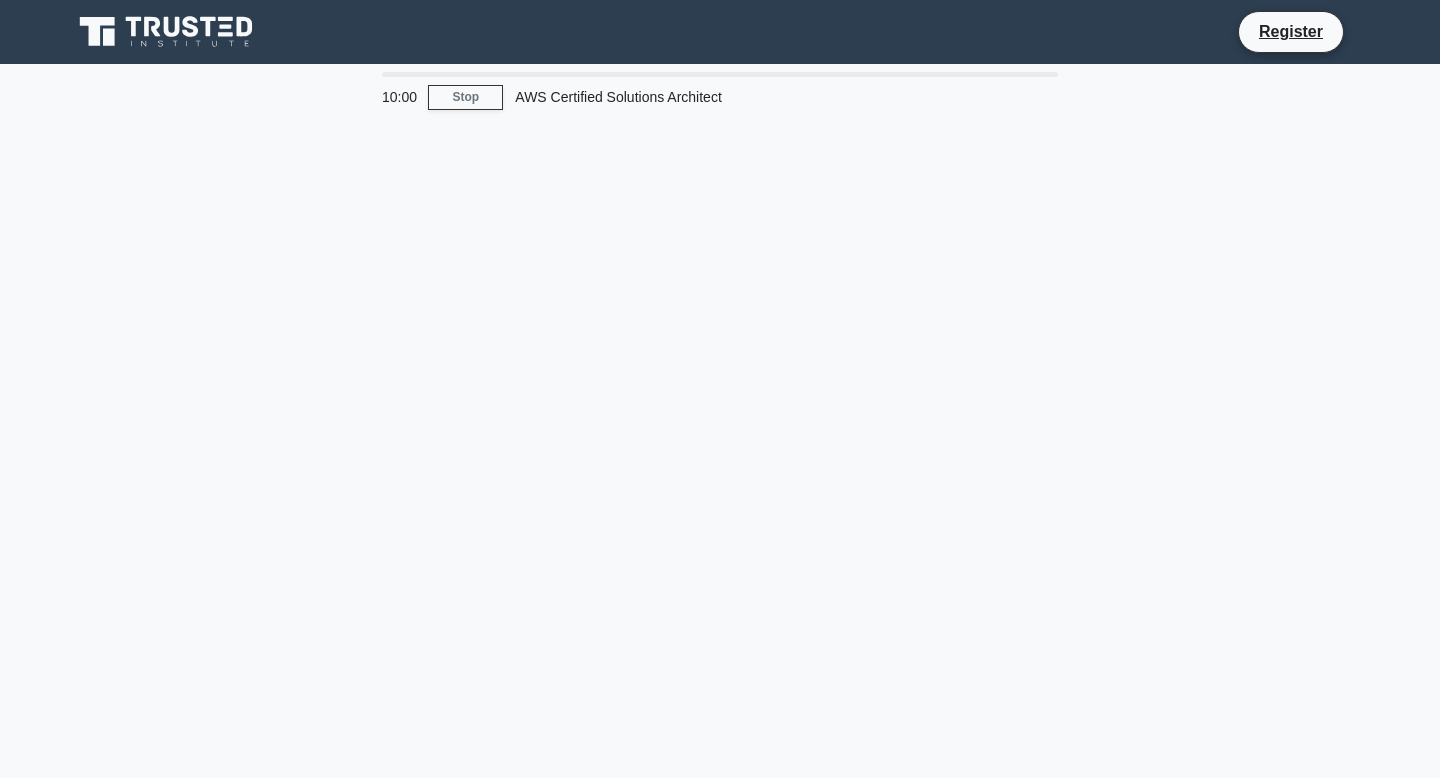 scroll, scrollTop: 0, scrollLeft: 0, axis: both 